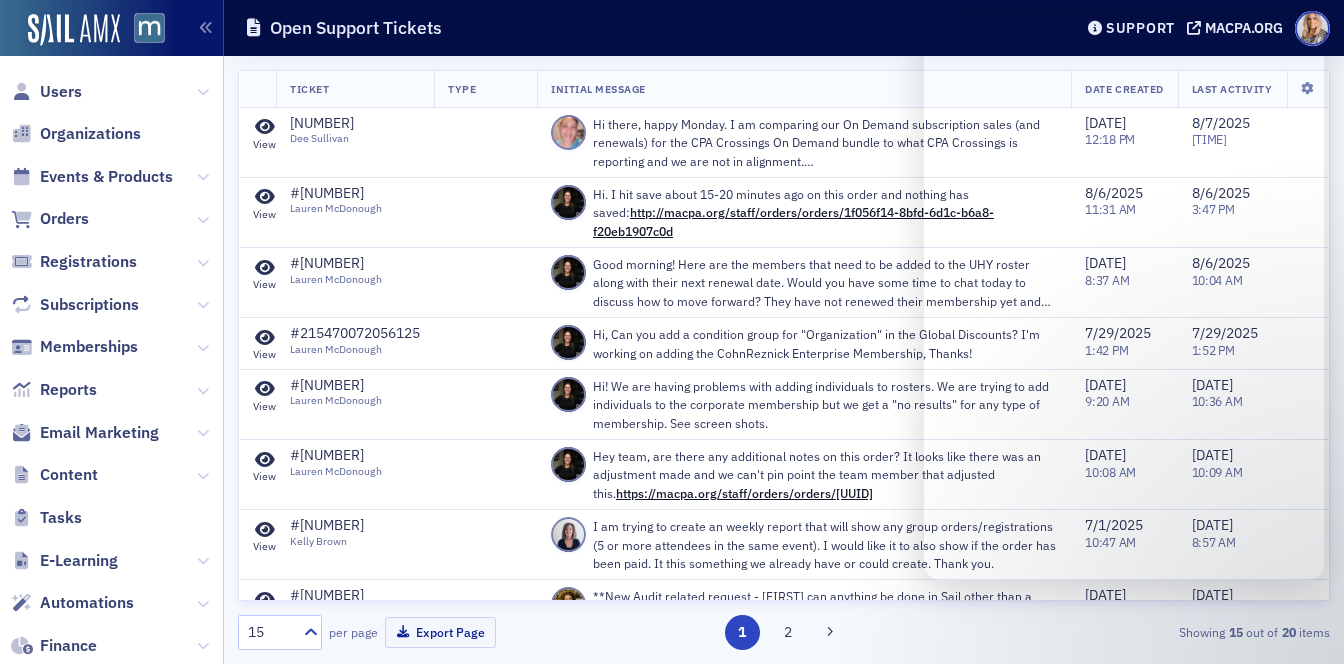 scroll, scrollTop: 0, scrollLeft: 0, axis: both 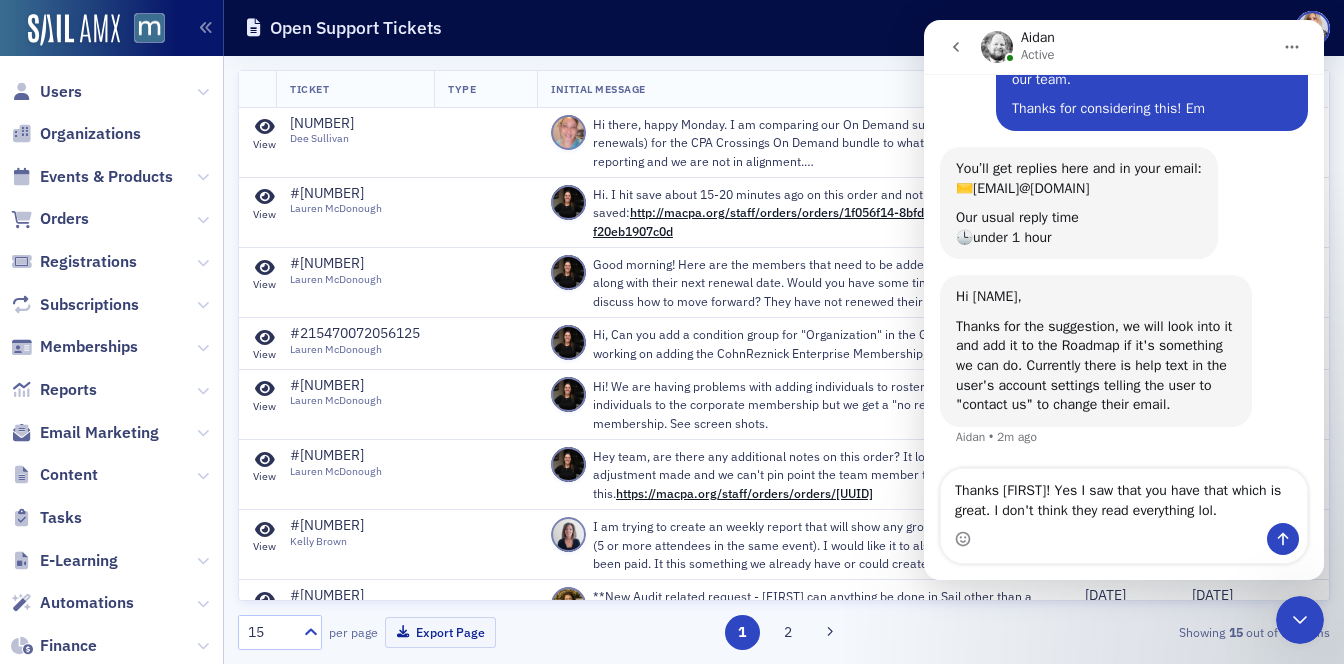click on "Thanks [FIRST]! Yes I saw that you have that which is great. I don't think they read everything lol." at bounding box center (1124, 496) 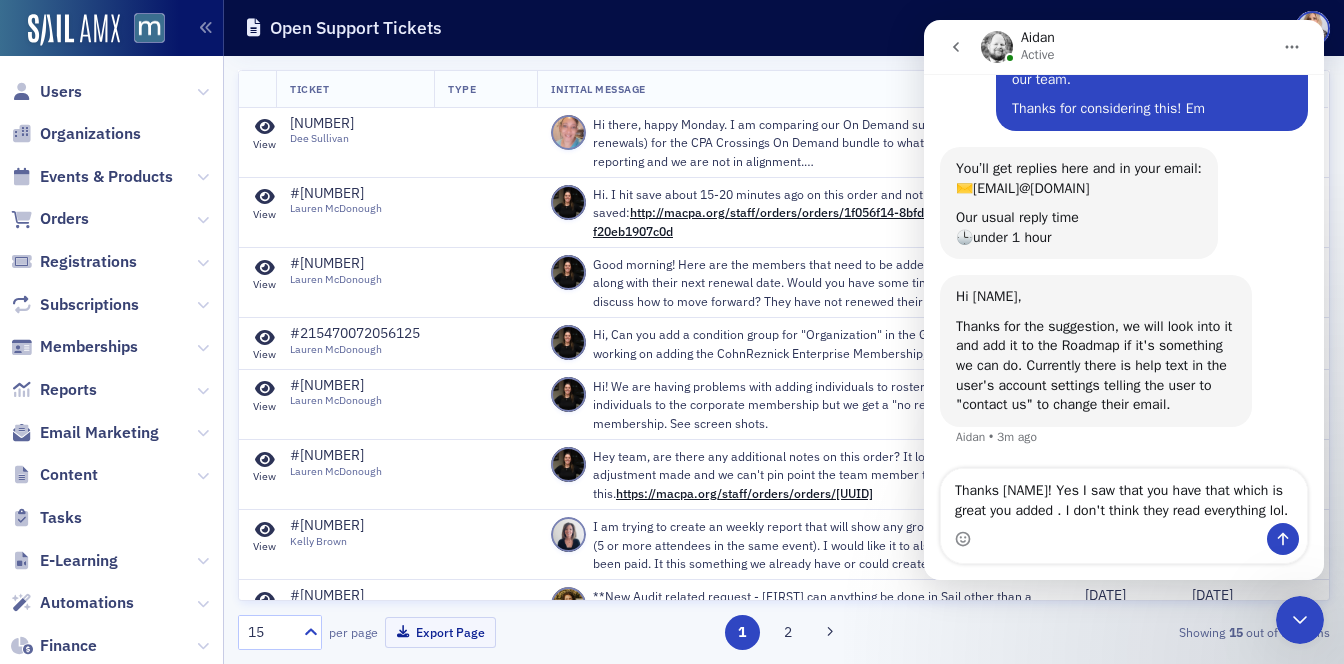 scroll, scrollTop: 422, scrollLeft: 0, axis: vertical 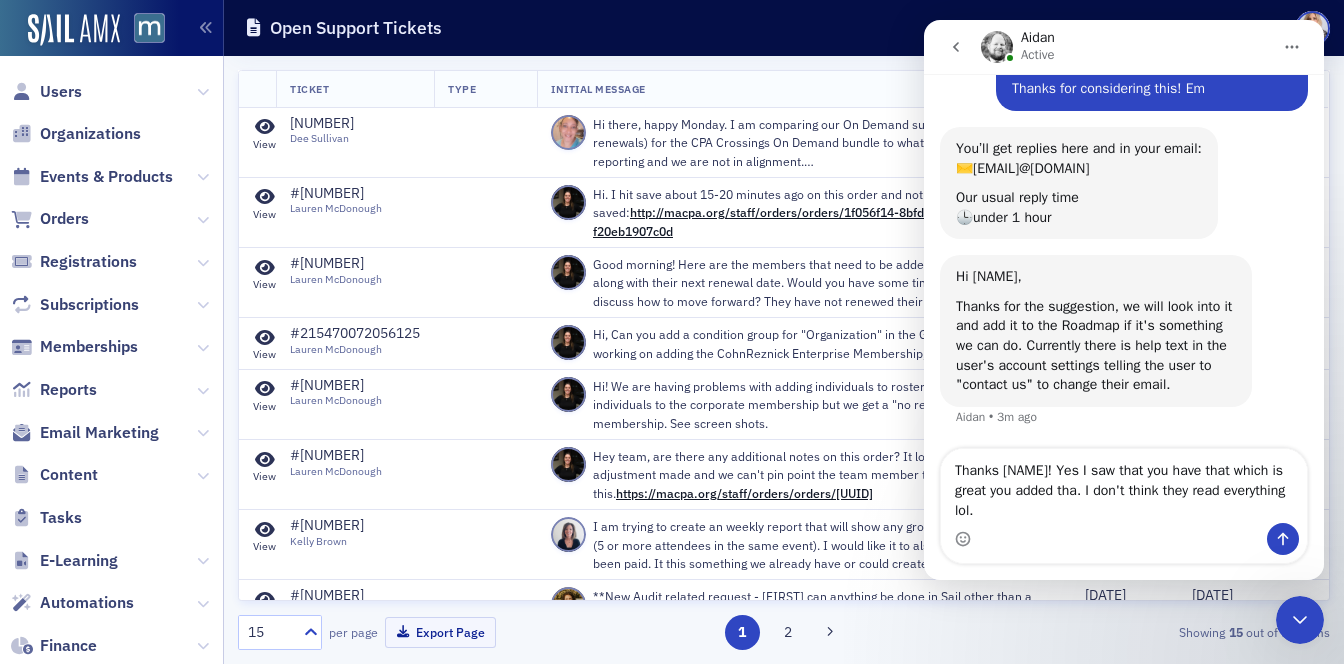 type on "Thanks [FIRST]! Yes I saw that you have that which is great you added that. I don't think they read everything lol." 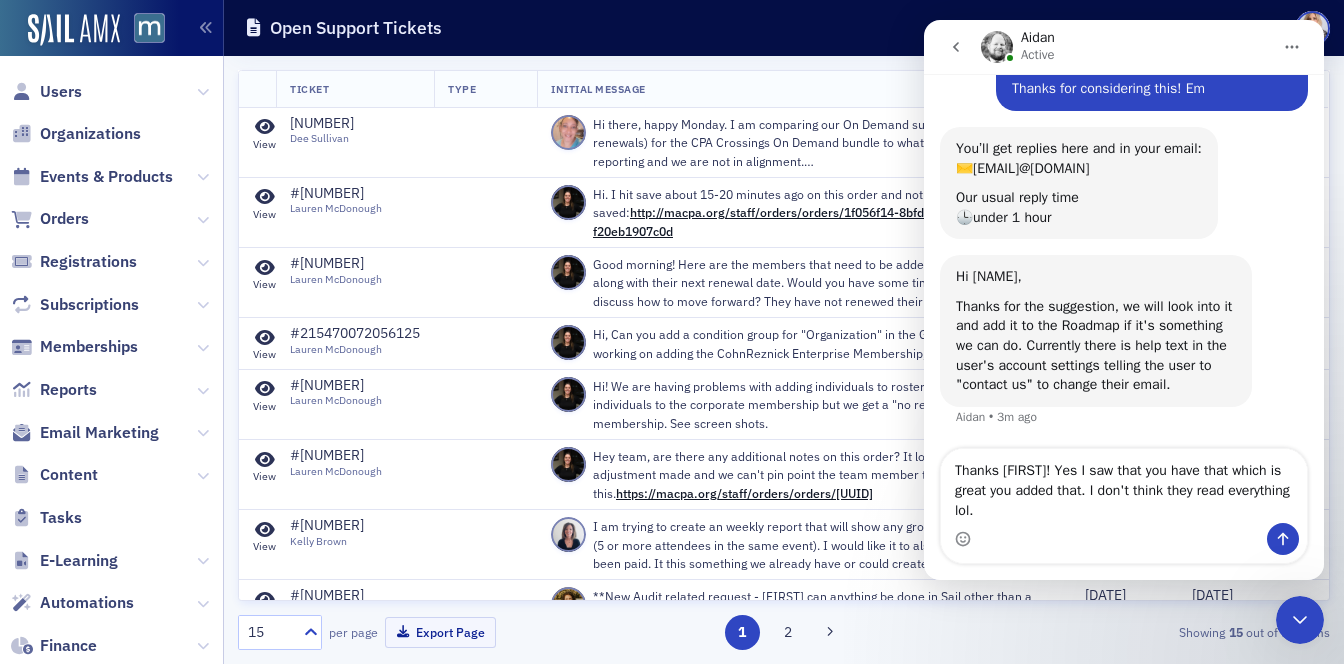 drag, startPoint x: 958, startPoint y: 468, endPoint x: 1138, endPoint y: 538, distance: 193.13208 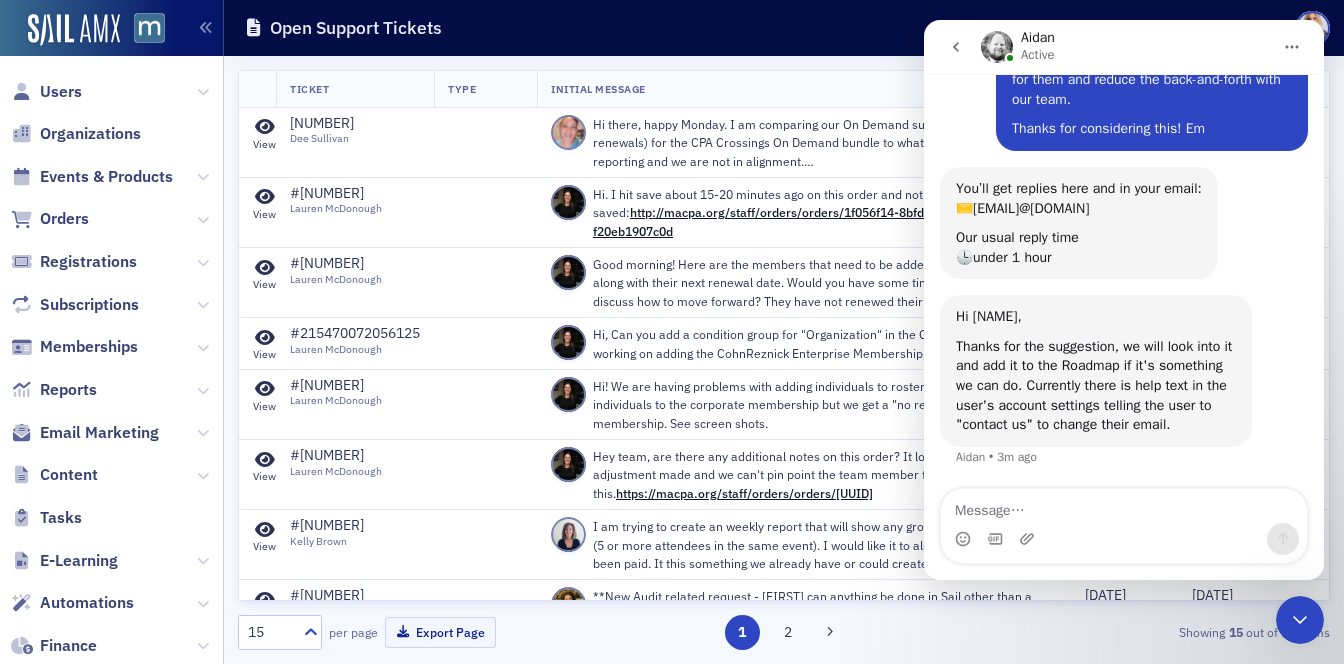 scroll, scrollTop: 382, scrollLeft: 0, axis: vertical 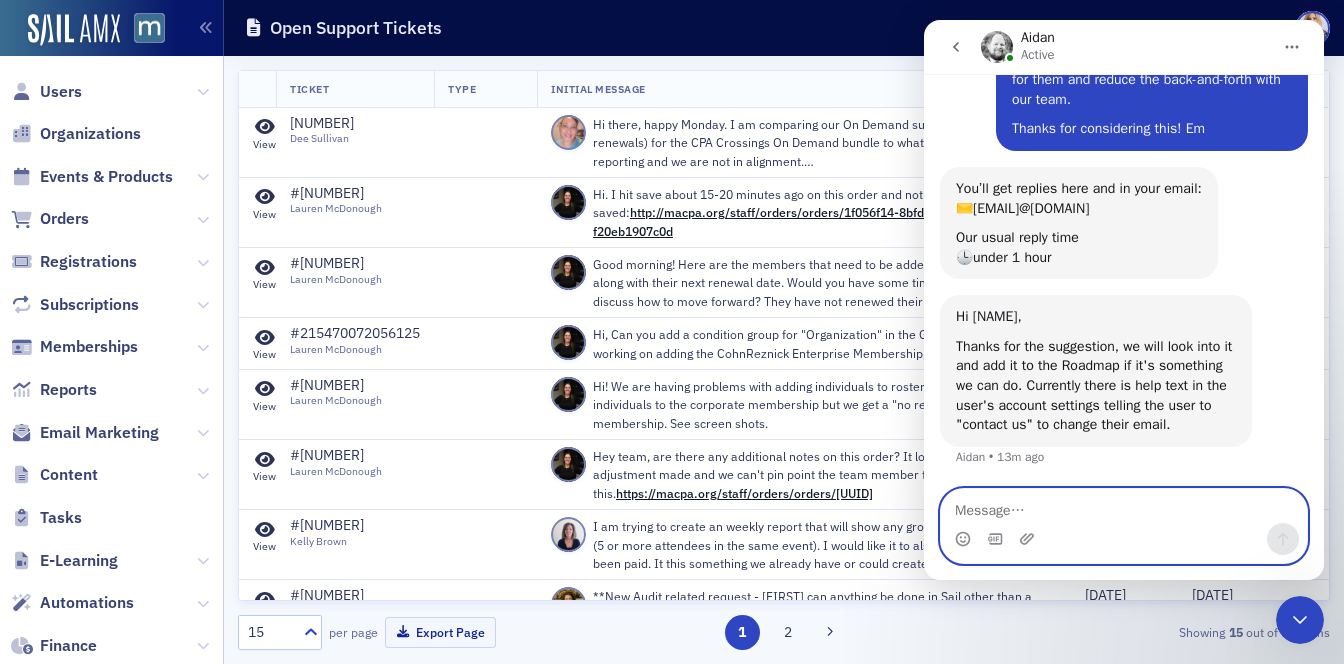 click at bounding box center (1124, 506) 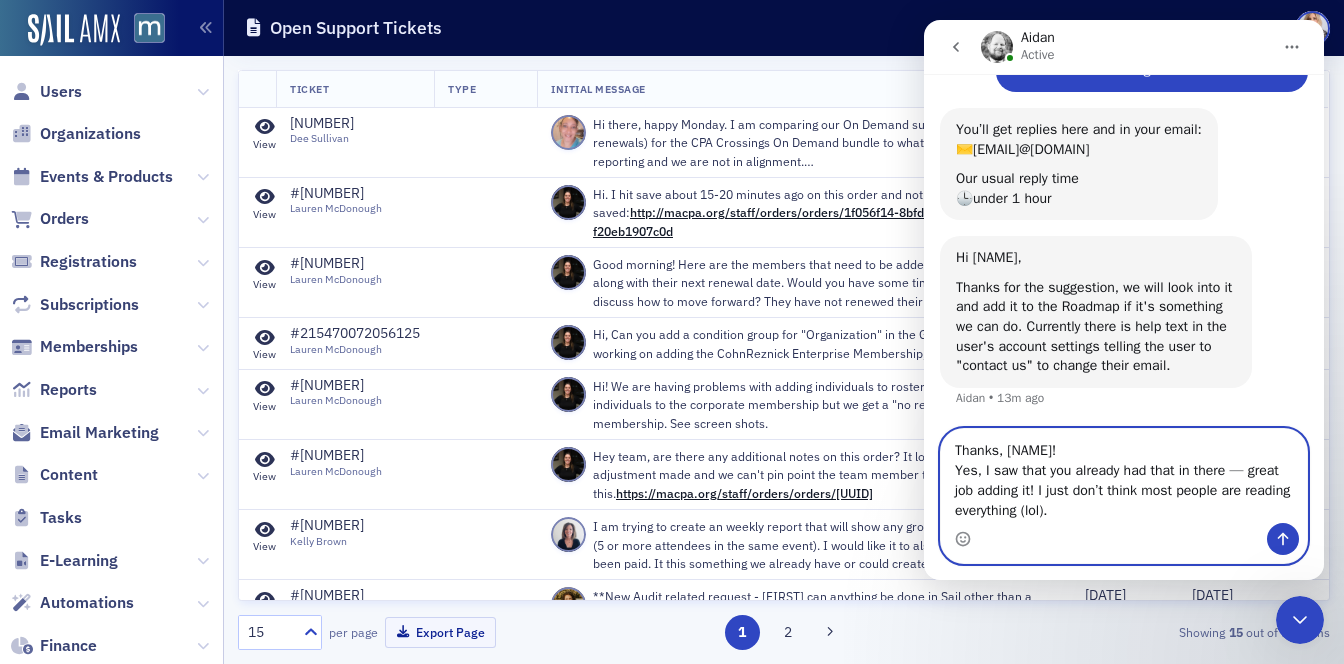 scroll, scrollTop: 442, scrollLeft: 0, axis: vertical 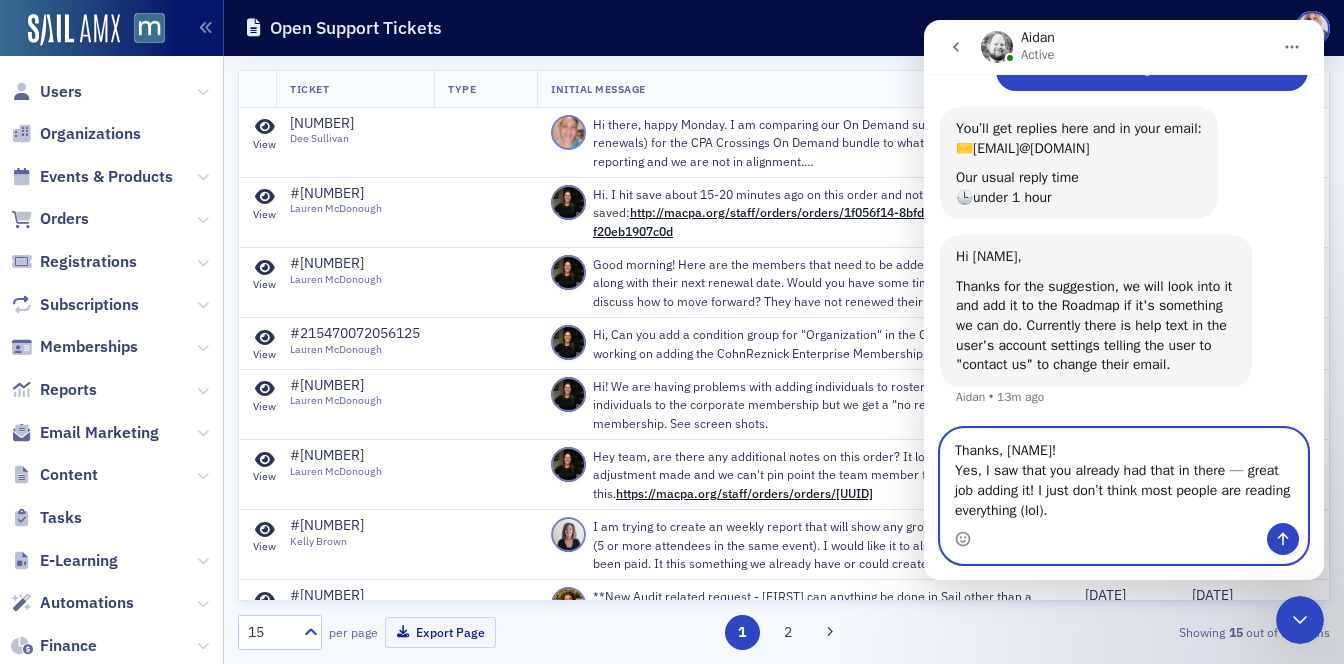 drag, startPoint x: 1240, startPoint y: 472, endPoint x: 1289, endPoint y: 473, distance: 49.010204 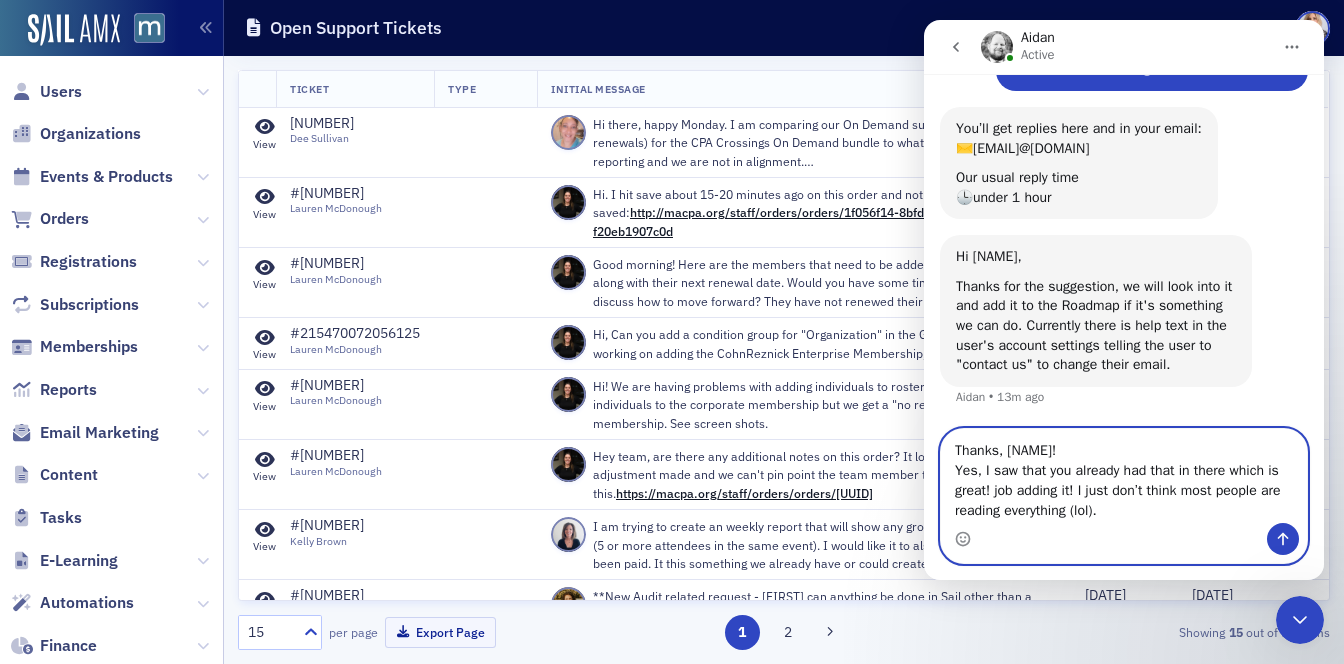 click on "Thanks, [NAME]!
Yes, I saw that you already had that in there which is great! job adding it! I just don’t think most people are reading everything (lol)." at bounding box center [1124, 476] 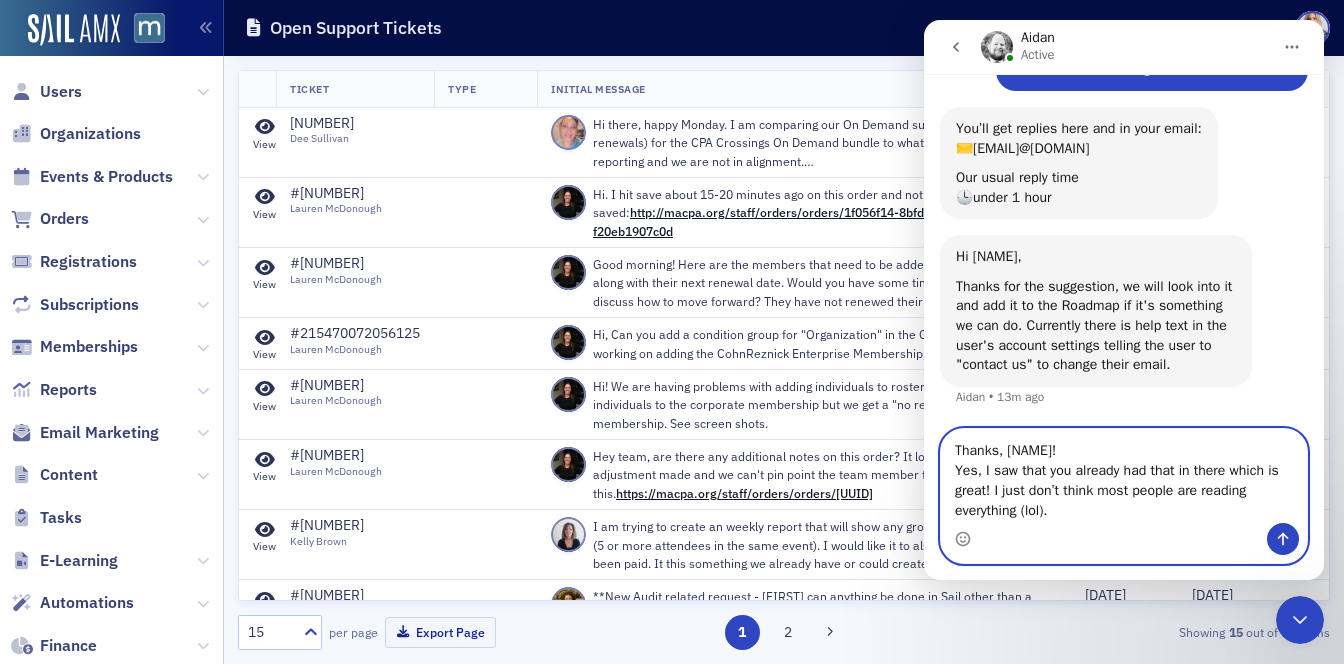 click on "Thanks, [NAME]!
Yes, I saw that you already had that in there which is great! I just don’t think most people are reading everything (lol)." at bounding box center (1124, 476) 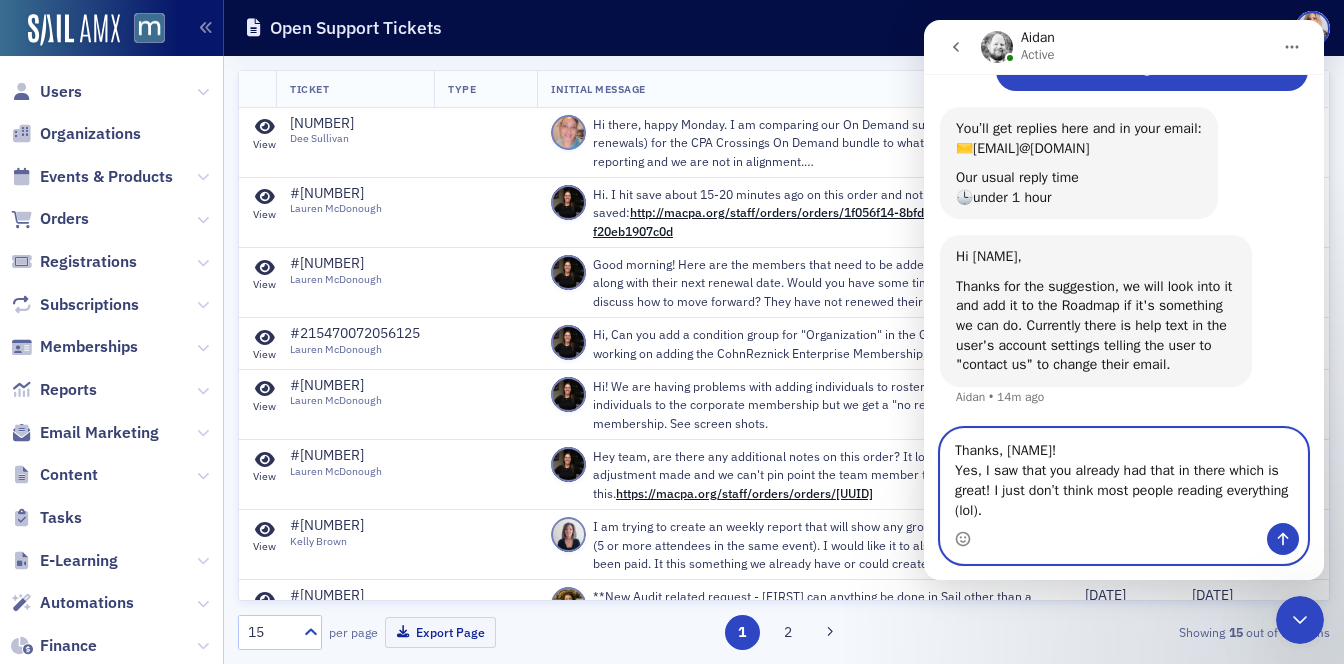 click on "Thanks, [NAME]!
Yes, I saw that you already had that in there which is great! I just don’t think most people reading everything (lol)." at bounding box center (1124, 476) 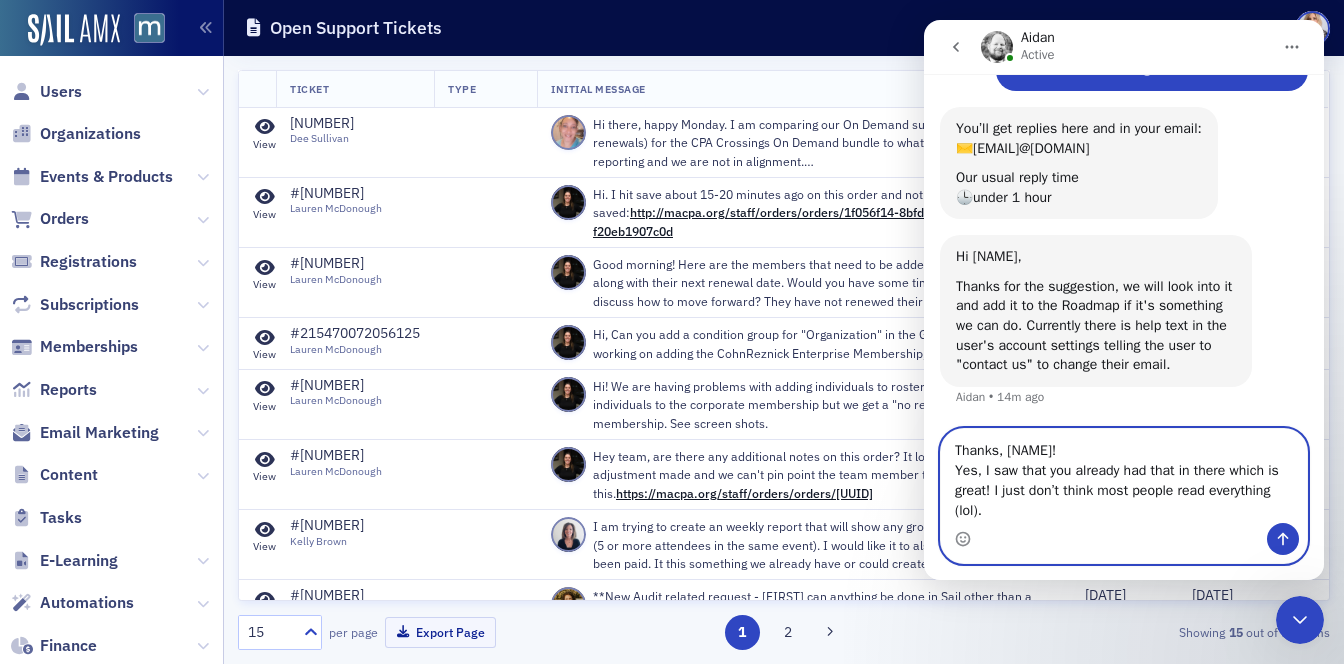 click on "Thanks, [NAME]!
Yes, I saw that you already had that in there which is great! I just don’t think most people read everything (lol)." at bounding box center (1124, 476) 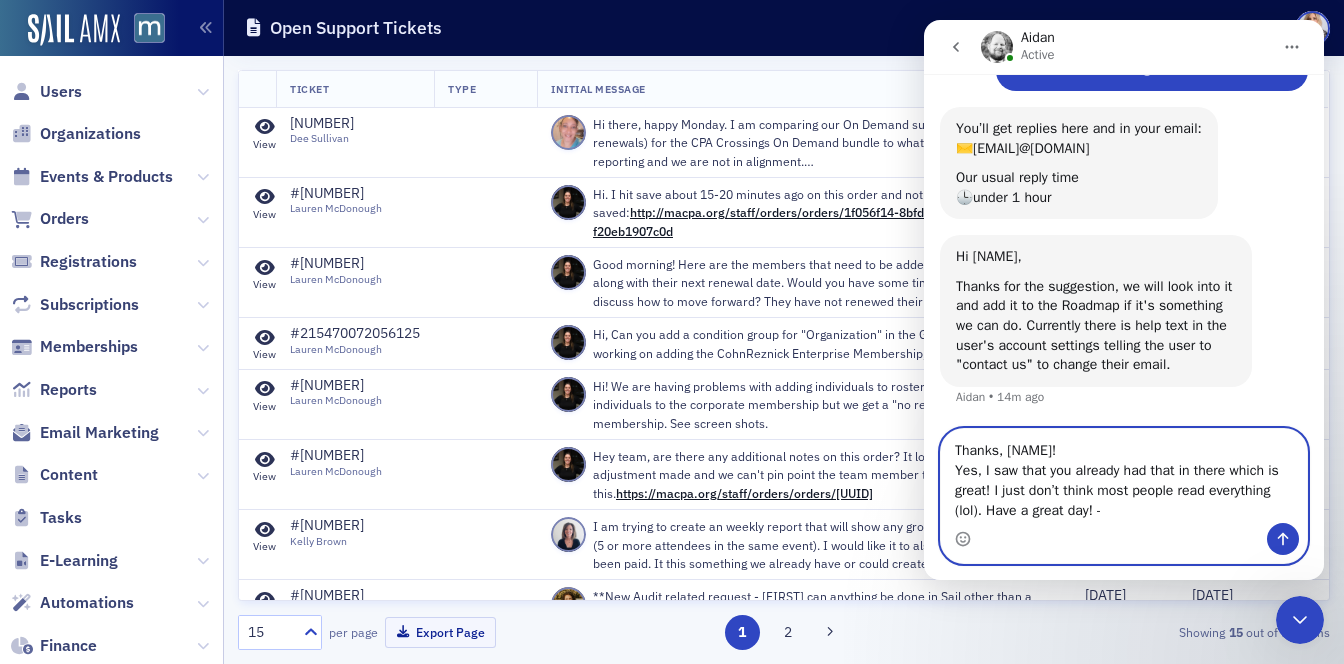 type on "Thanks, [NAME]!
Yes, I saw that you already had that in there which is great! I just don’t think most people read everything (lol). Have a great day!" 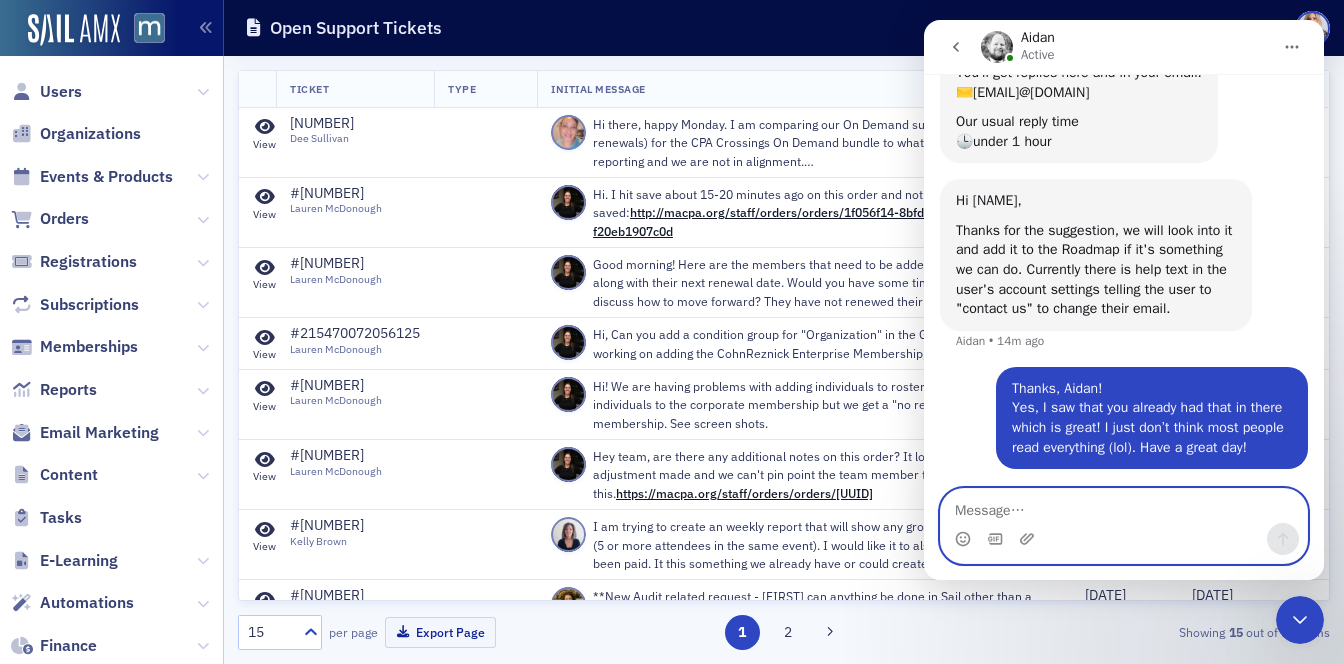 scroll, scrollTop: 520, scrollLeft: 0, axis: vertical 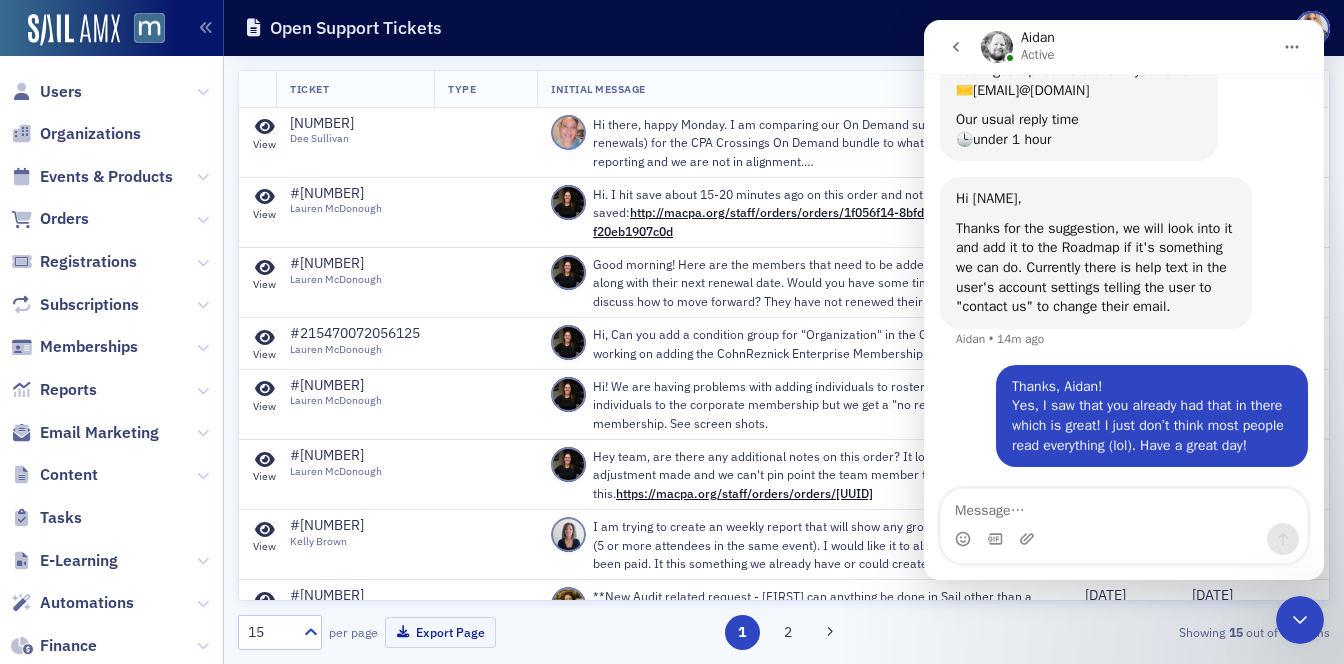 click on "Initial Message" 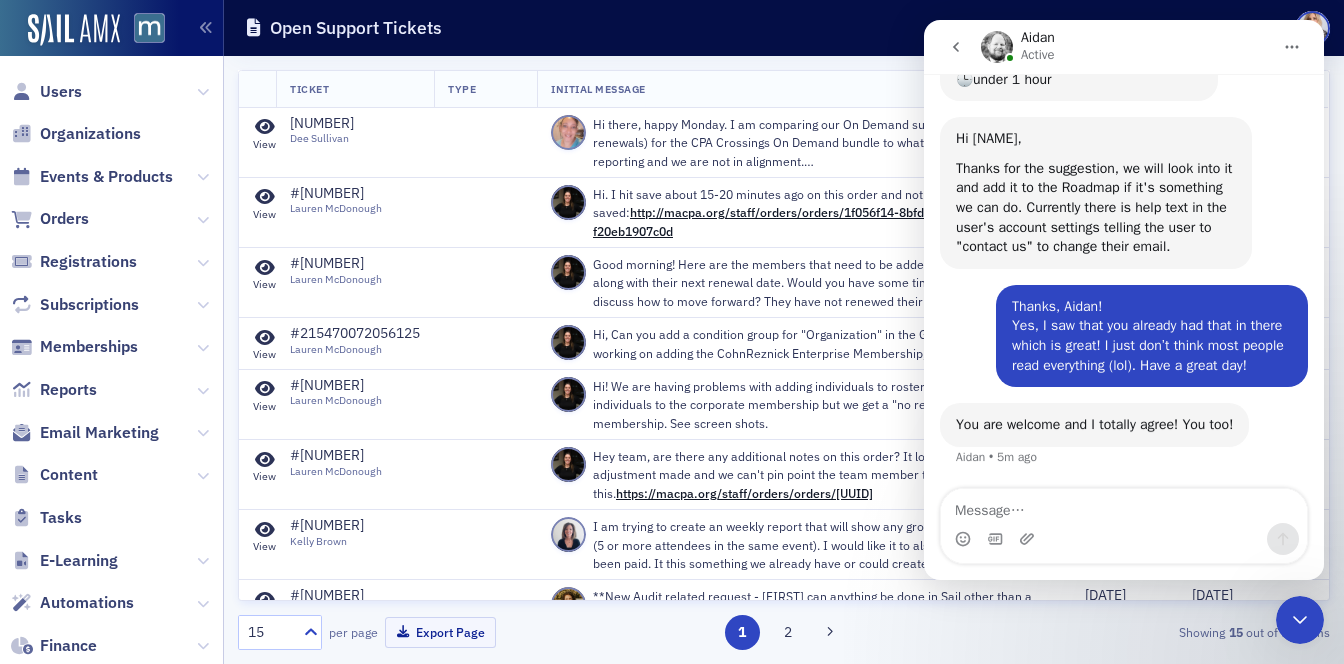 scroll, scrollTop: 599, scrollLeft: 0, axis: vertical 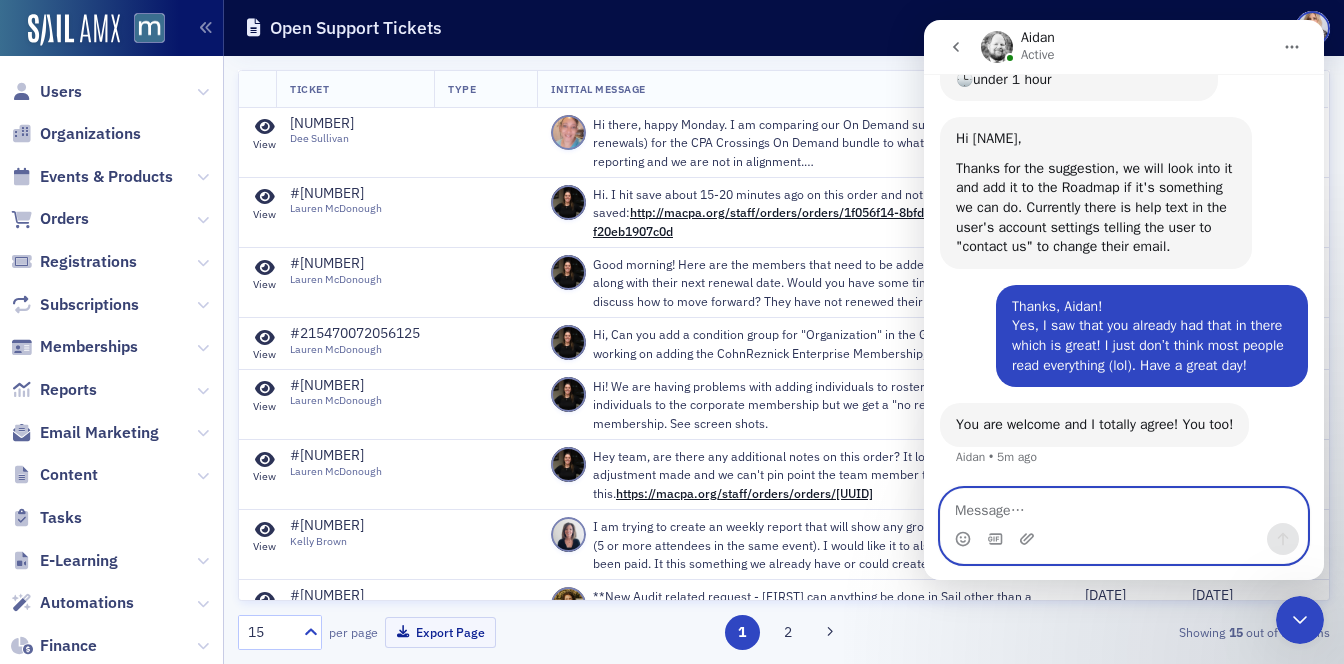 click at bounding box center [1124, 506] 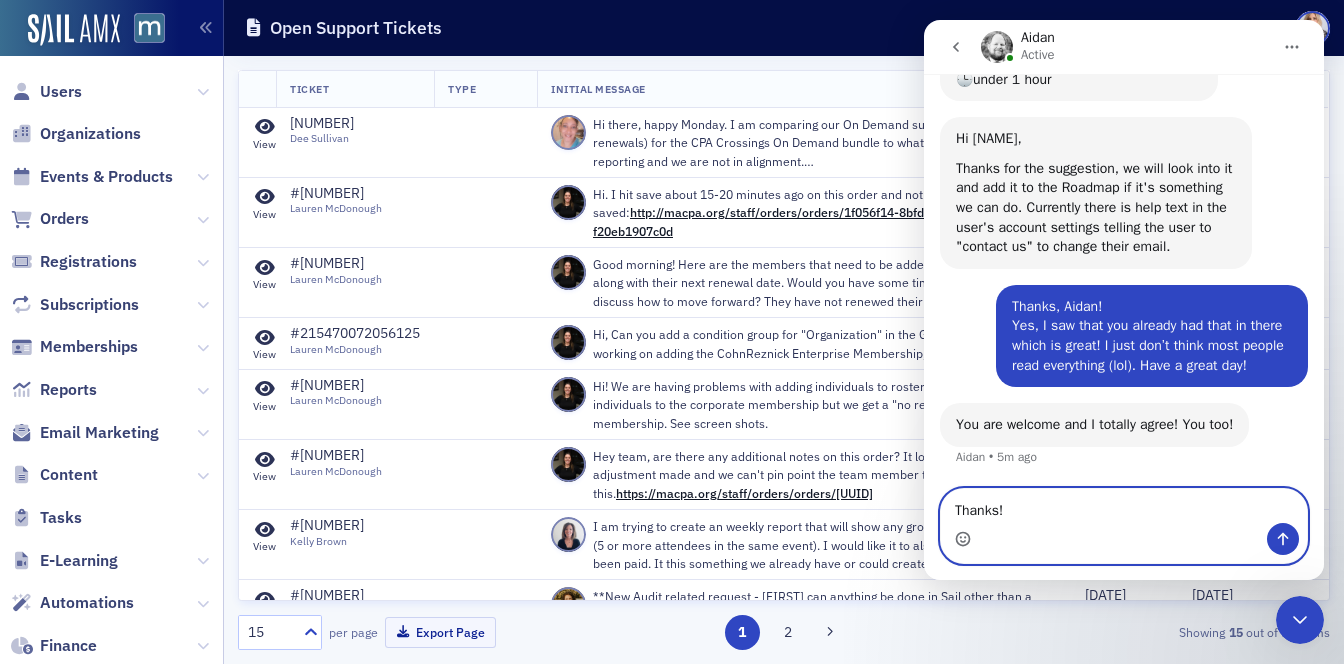 type on "Thanks!" 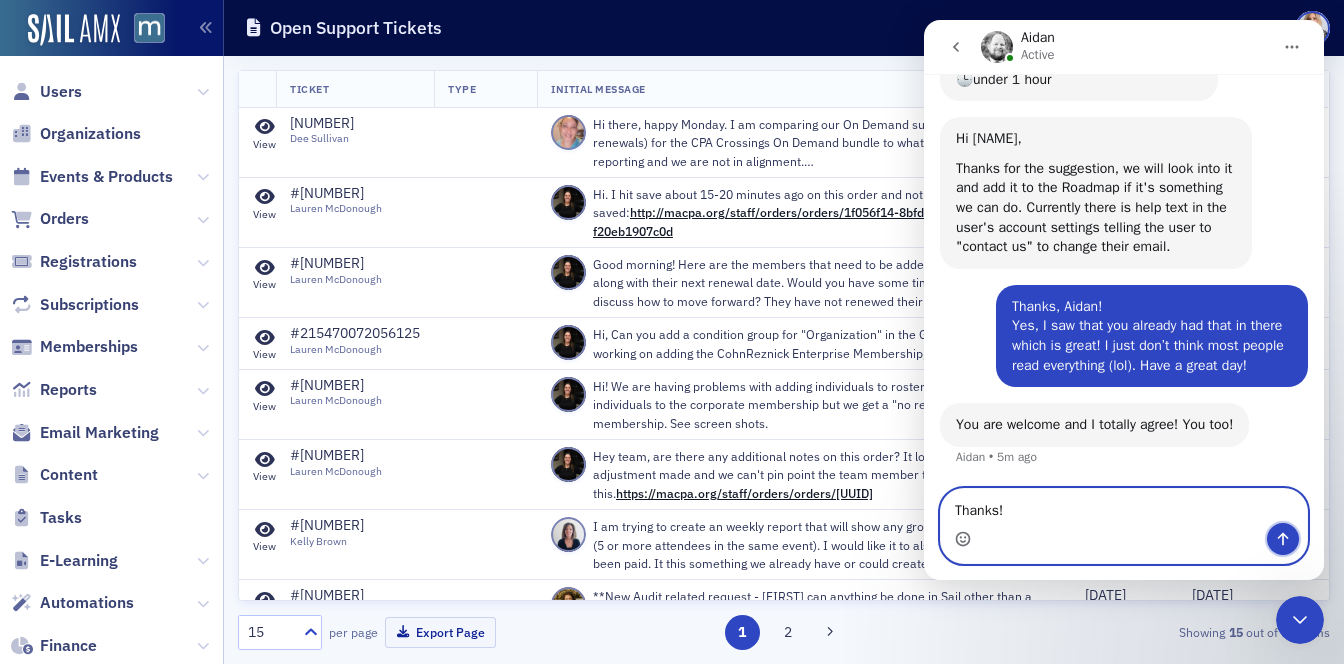 click 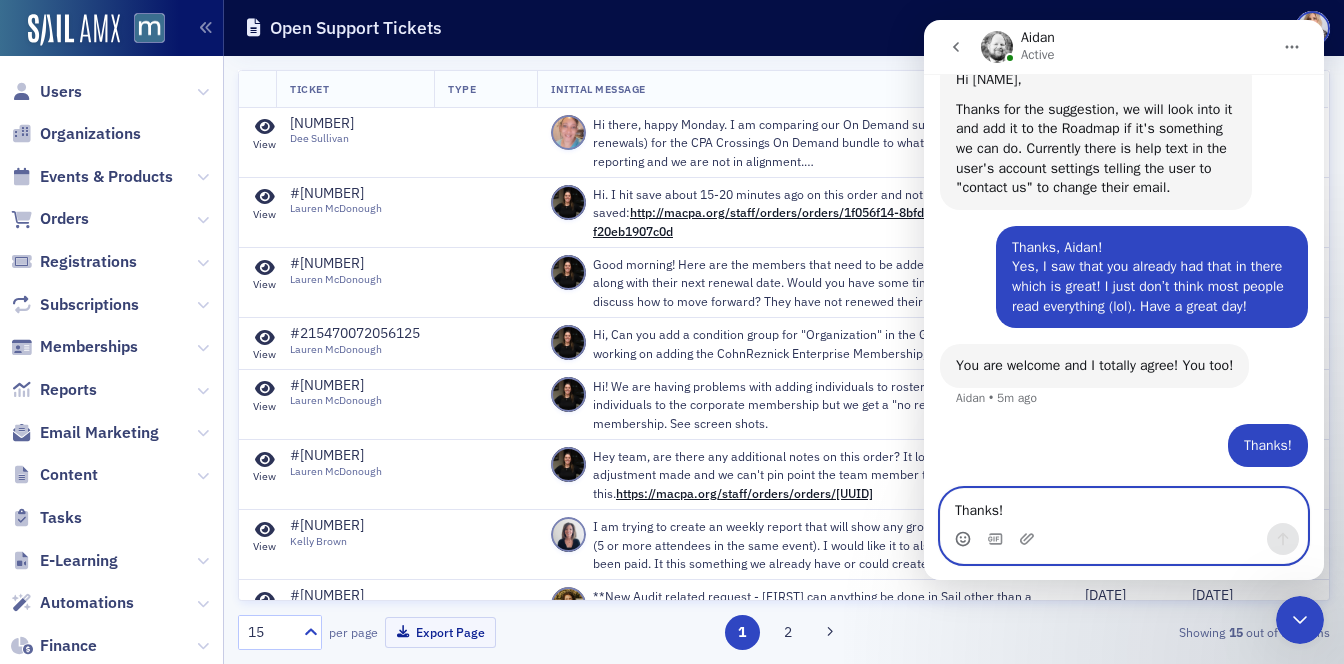 scroll, scrollTop: 0, scrollLeft: 0, axis: both 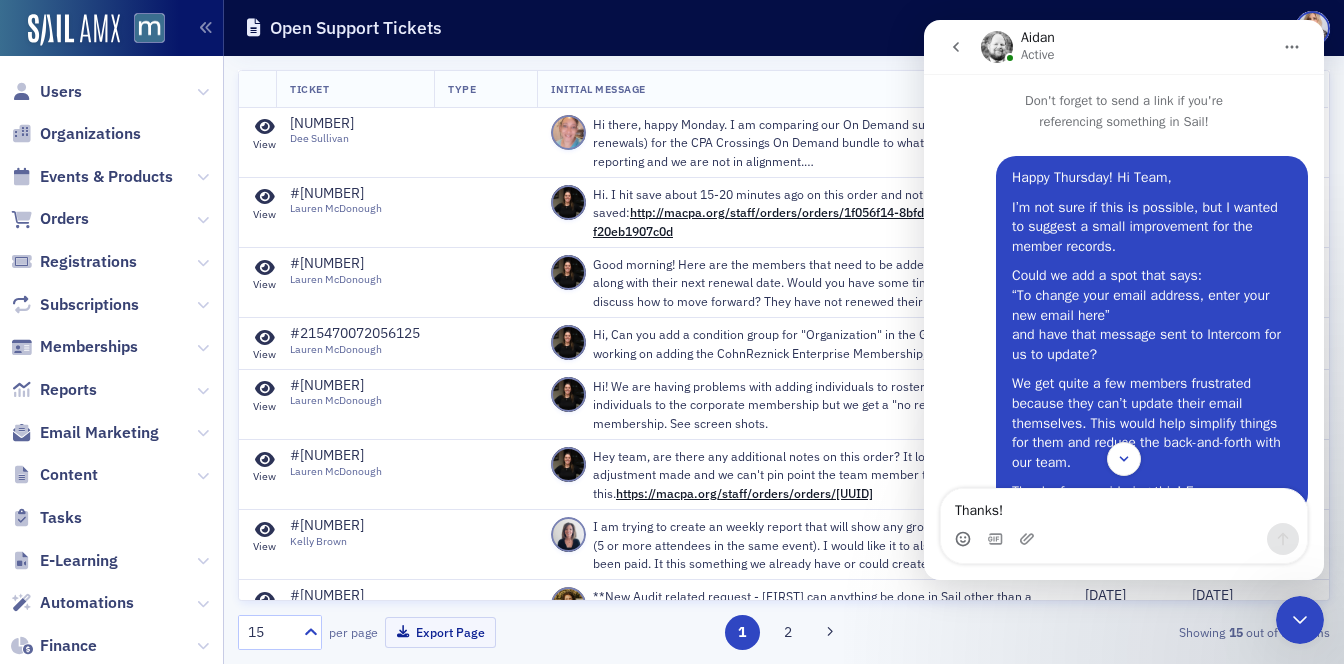 click at bounding box center (997, 47) 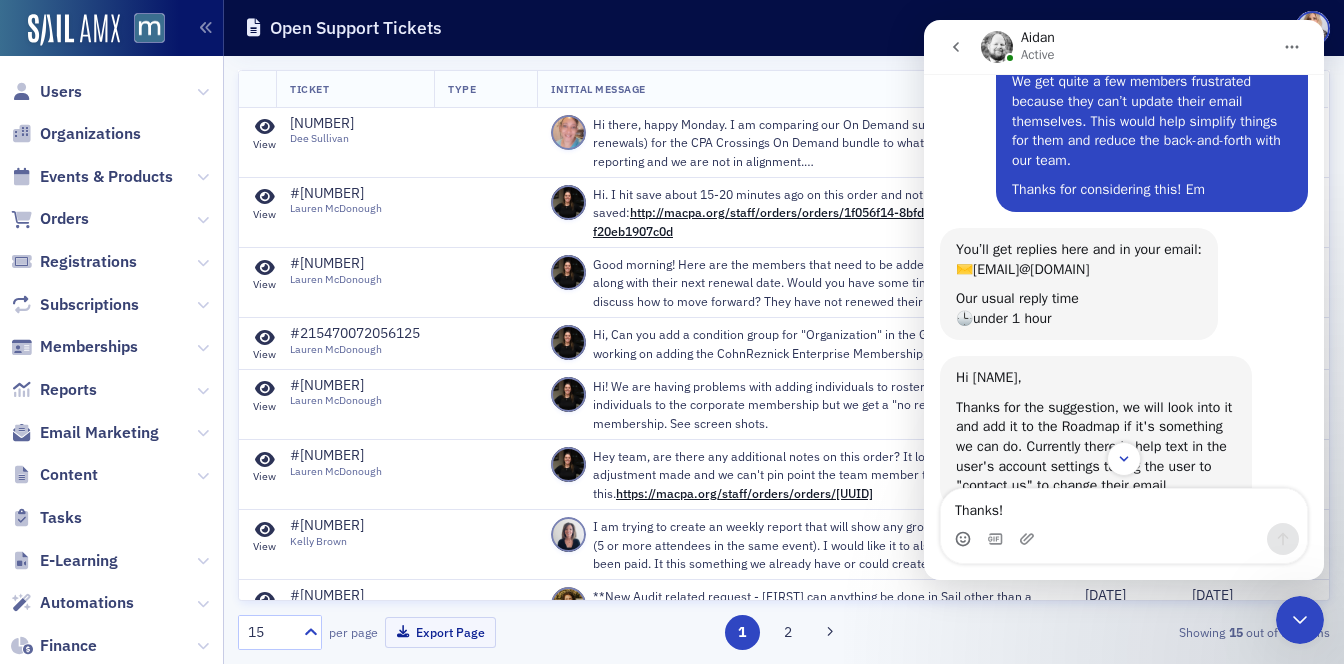 scroll, scrollTop: 382, scrollLeft: 0, axis: vertical 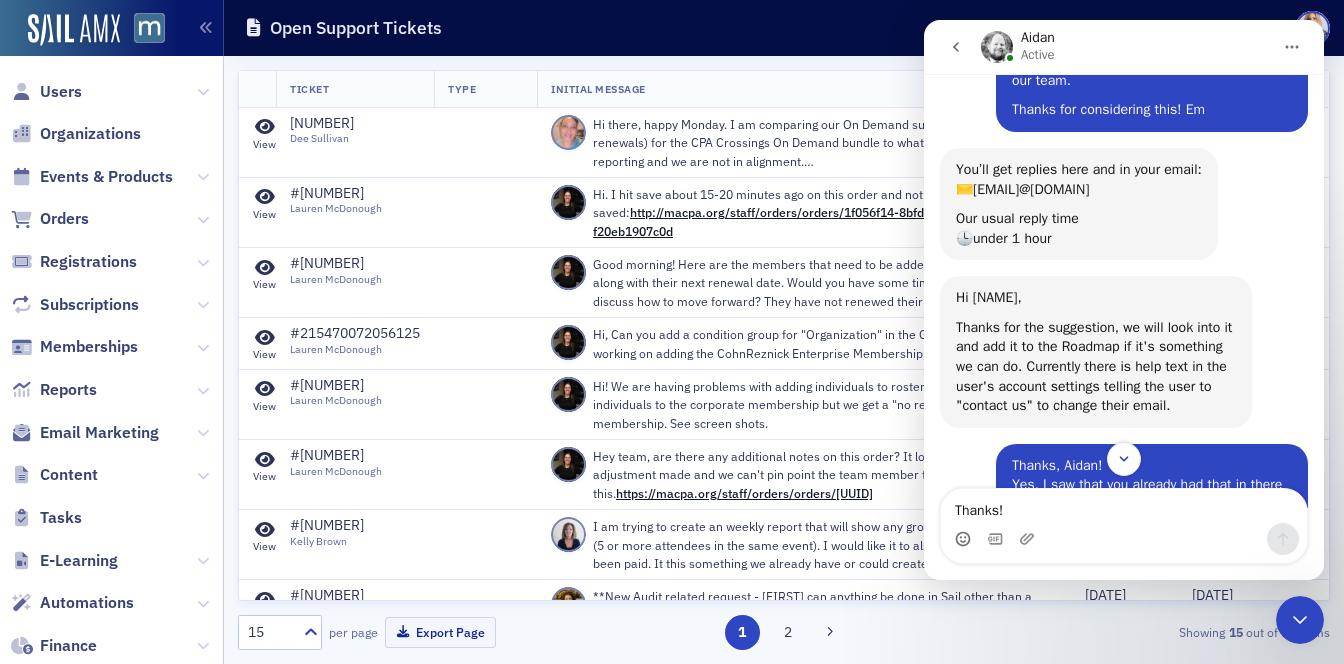 click 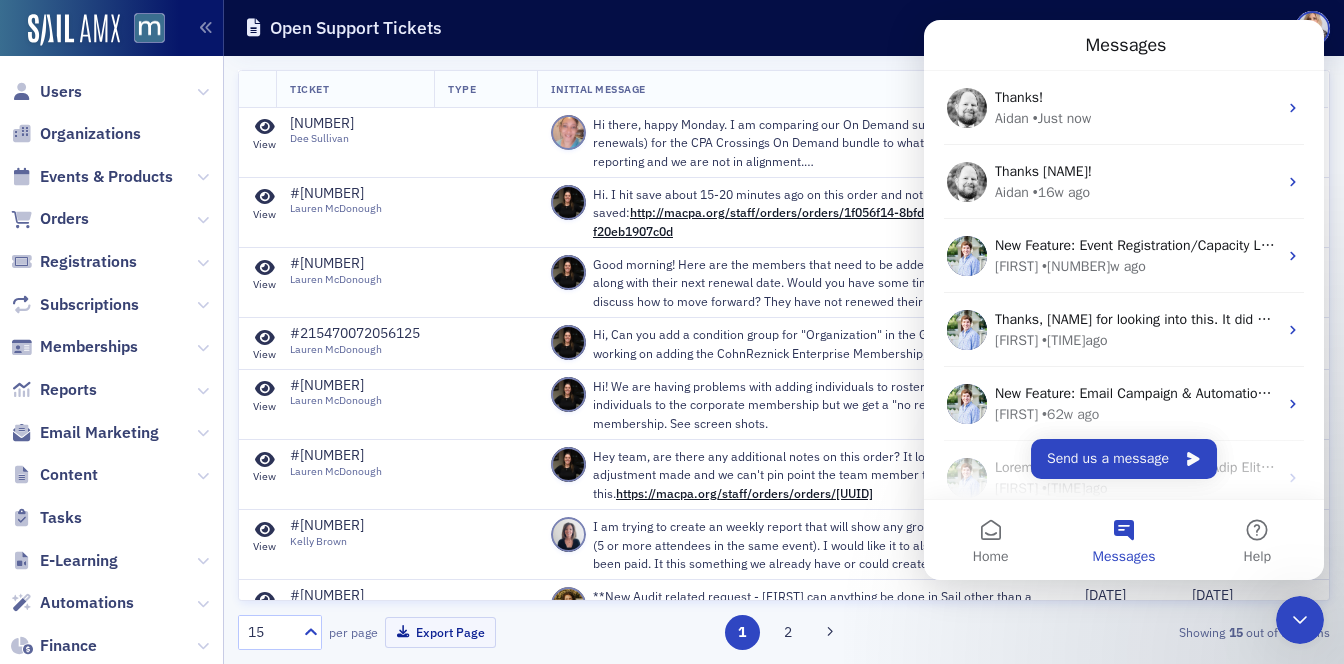click on "Open Support Tickets" 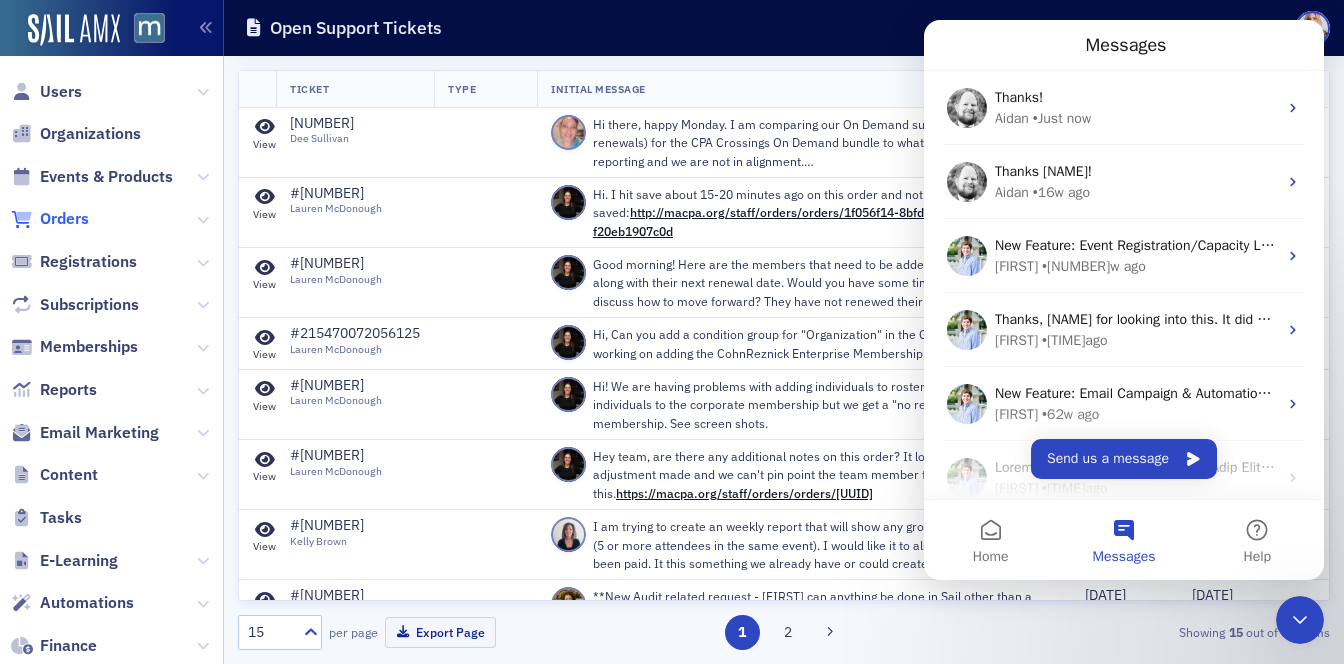 click on "Orders" 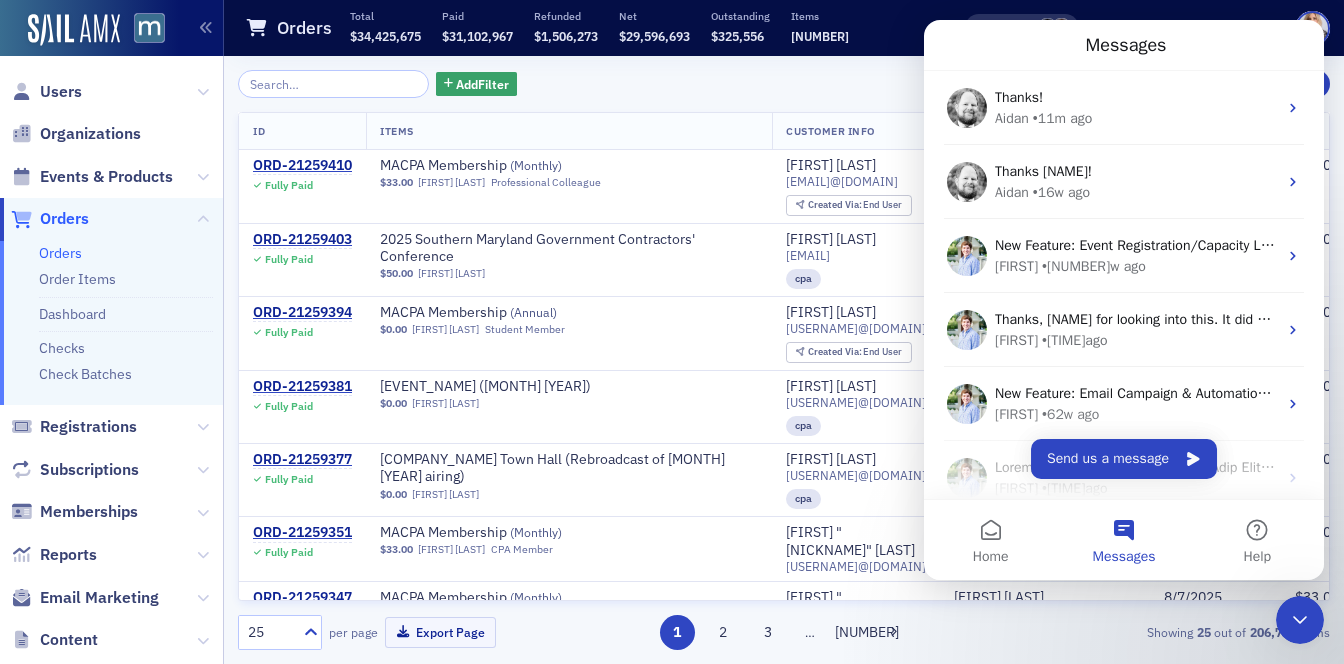 click on "Events & Products" 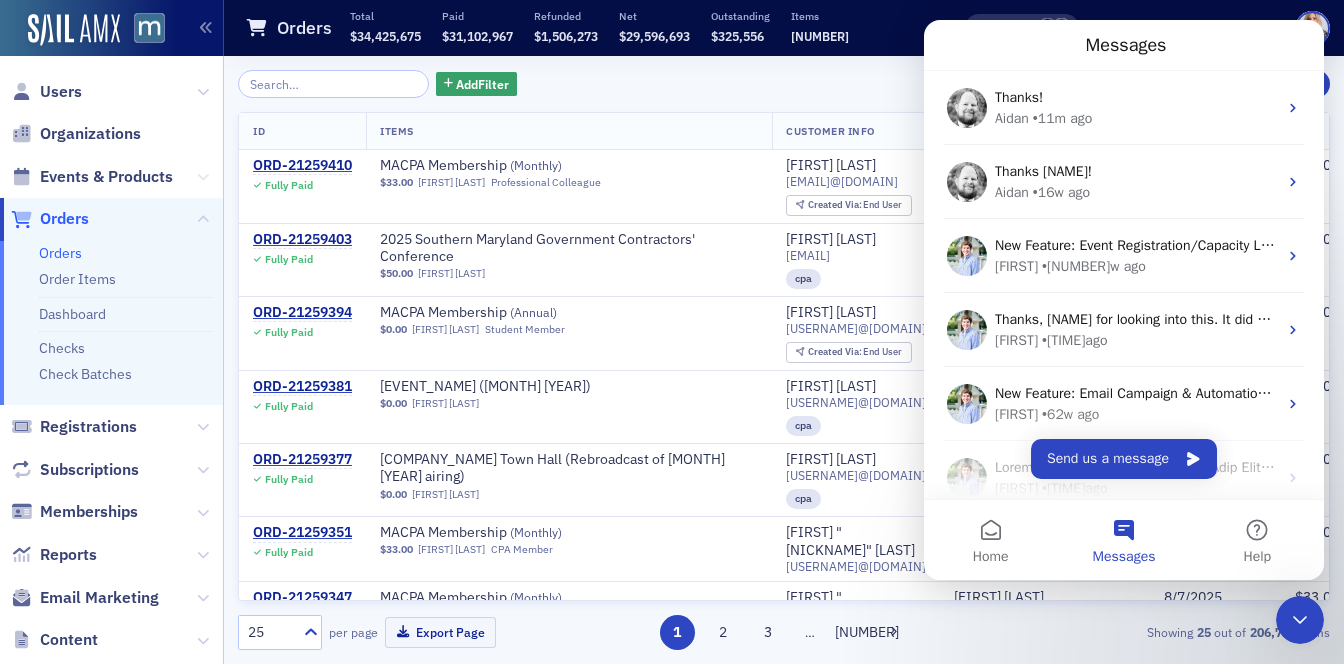 click 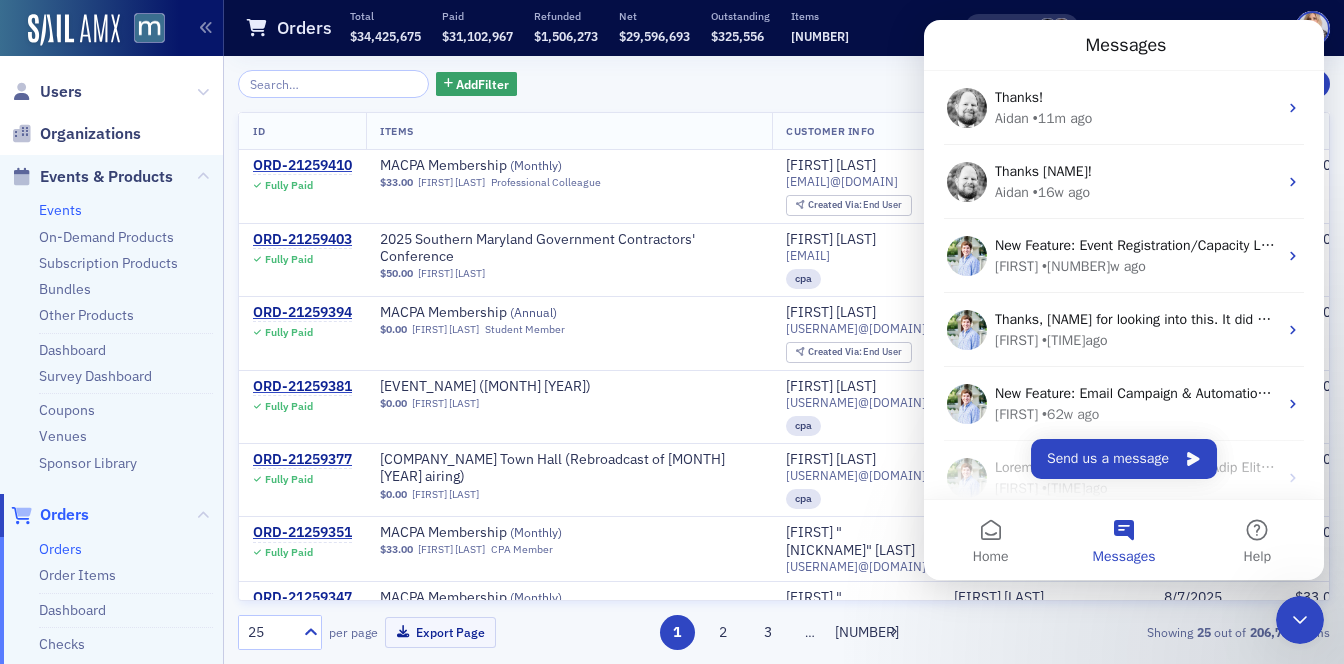 click on "Events" 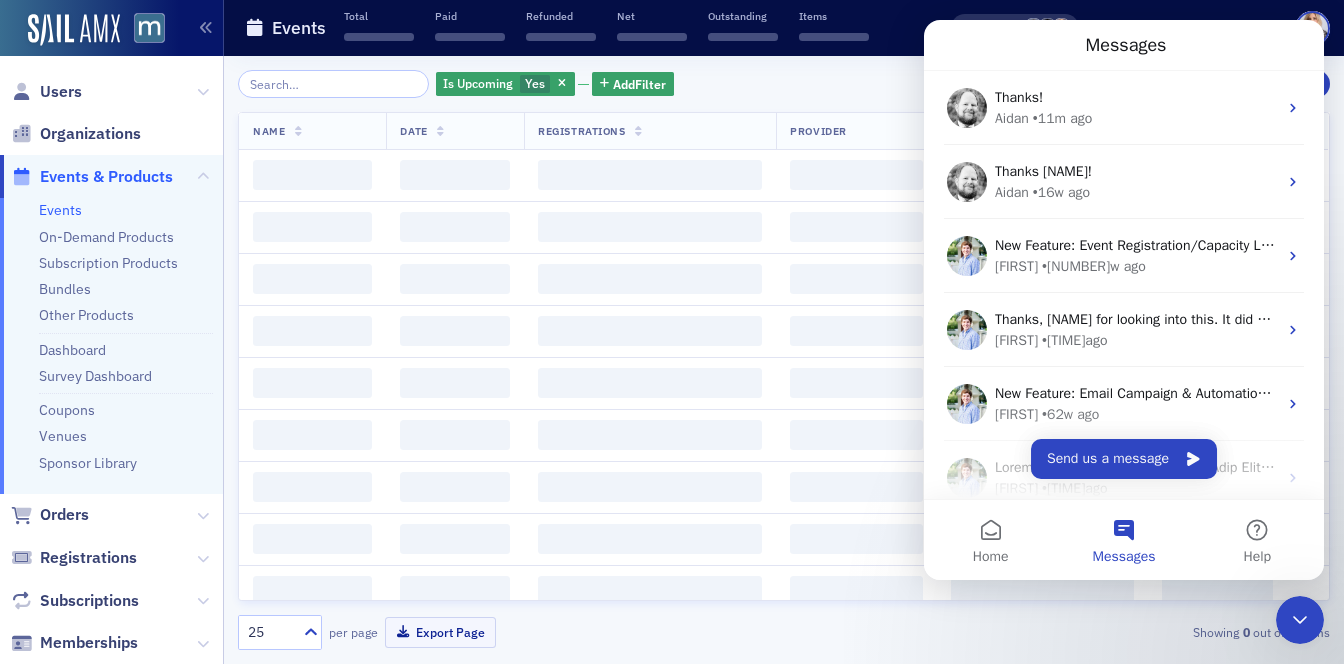 click 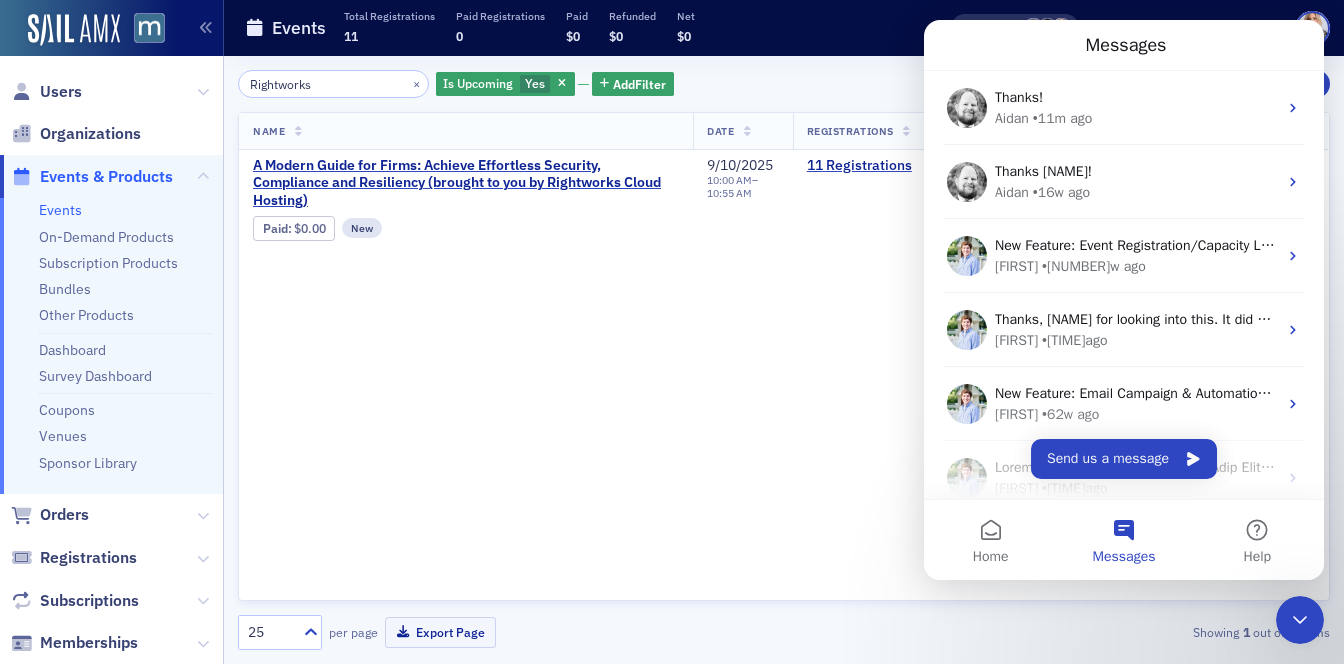 type on "Rightworks" 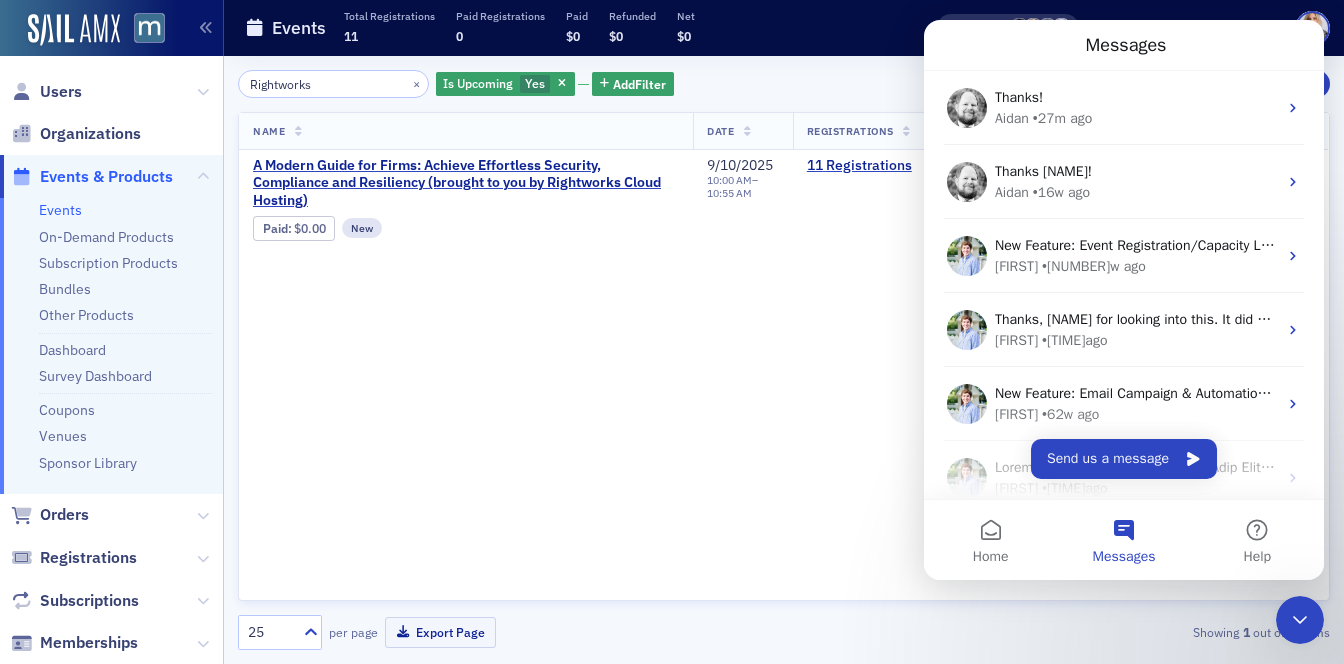 click on "Name   Date   Registrations   Provider   Product Type   Format   A Modern Guide for Firms: Achieve Effortless Security, Compliance and Resiliency (brought to you by Rightworks Cloud Hosting) Paid :  $0.00 New [EVENT_ID] Event  Page [DATE] [TIME]  –  [TIME] [NUMBER]   Registrations *[ORGANIZATION] ([CITY], [STATE]) Seminars Webcast Replay" 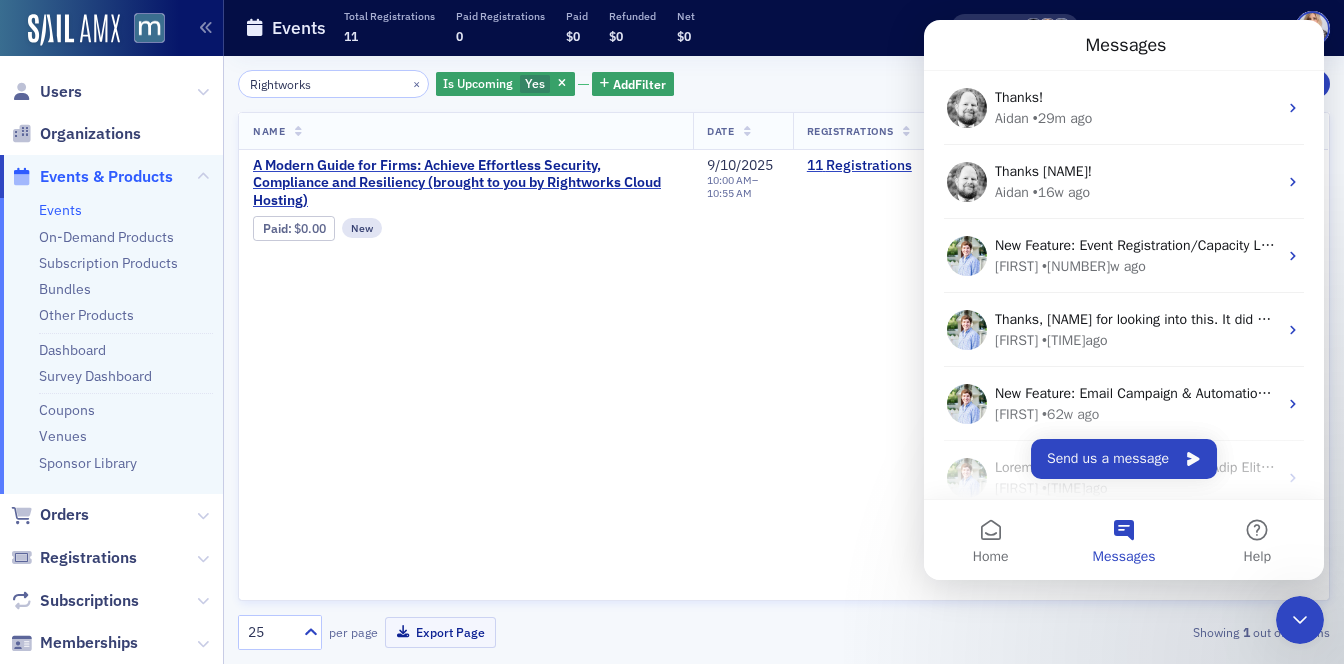 click on "Name   Date   Registrations   Provider   Product Type   Format   A Modern Guide for Firms: Achieve Effortless Security, Compliance and Resiliency (brought to you by Rightworks Cloud Hosting) Paid :  $0.00 New [EVENT_ID] Event  Page [DATE] [TIME]  –  [TIME] [NUMBER]   Registrations *[ORGANIZATION] ([CITY], [STATE]) Seminars Webcast Replay" 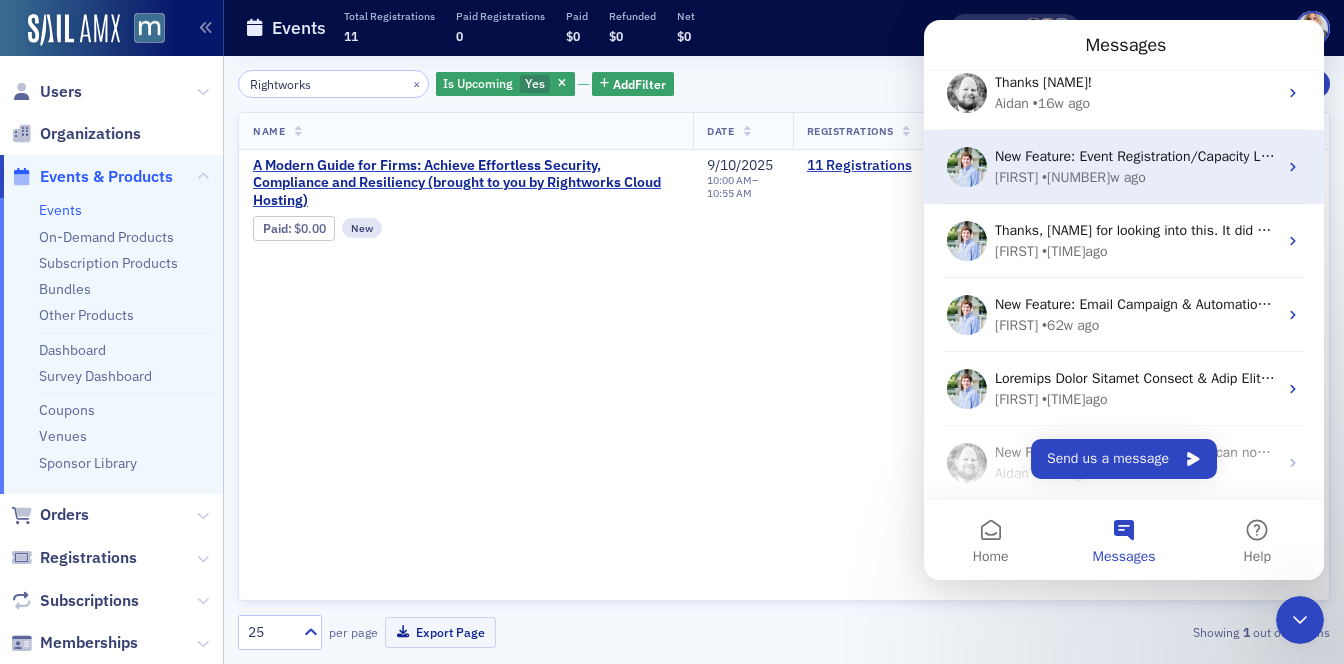 scroll, scrollTop: 92, scrollLeft: 0, axis: vertical 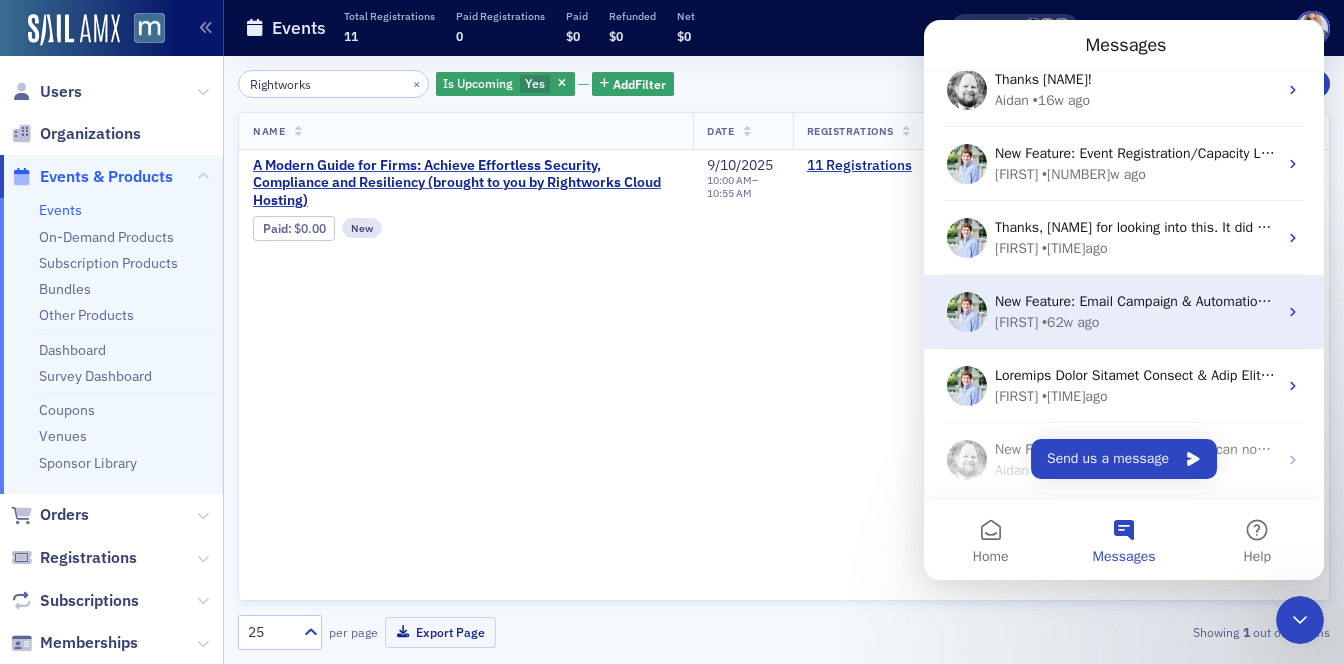 click on "[FIRST] • [NUMBER]w ago" at bounding box center (1136, 322) 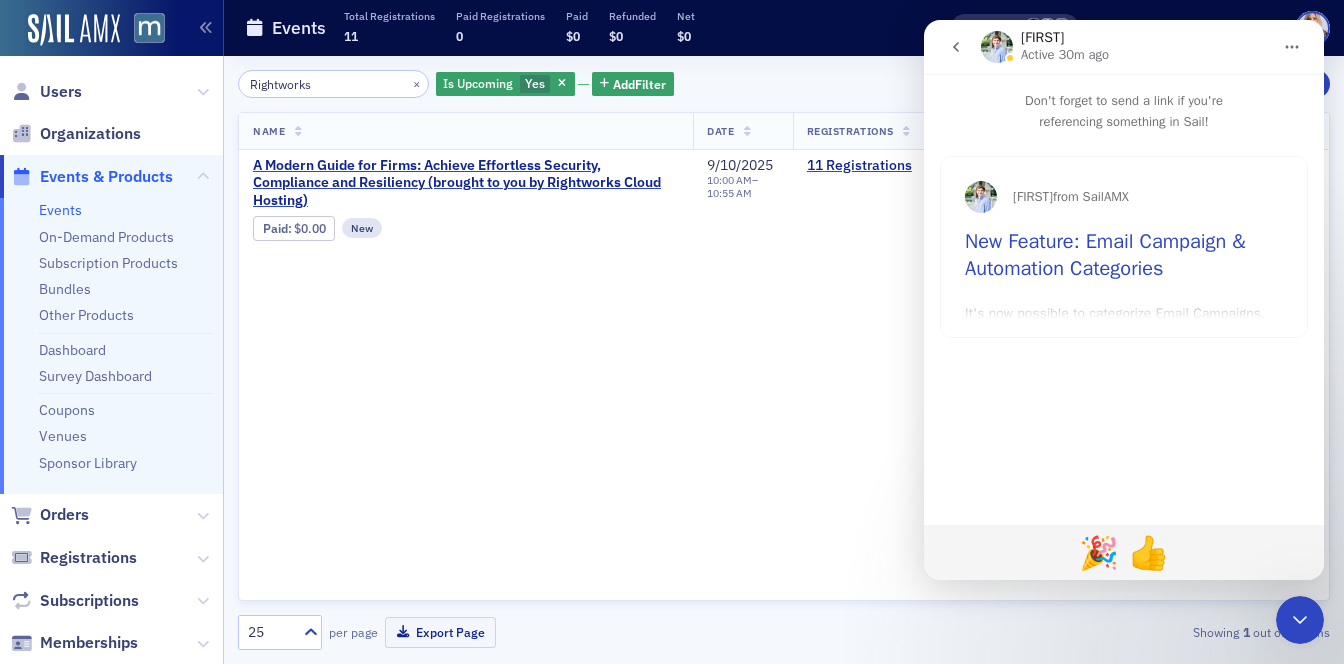 click 